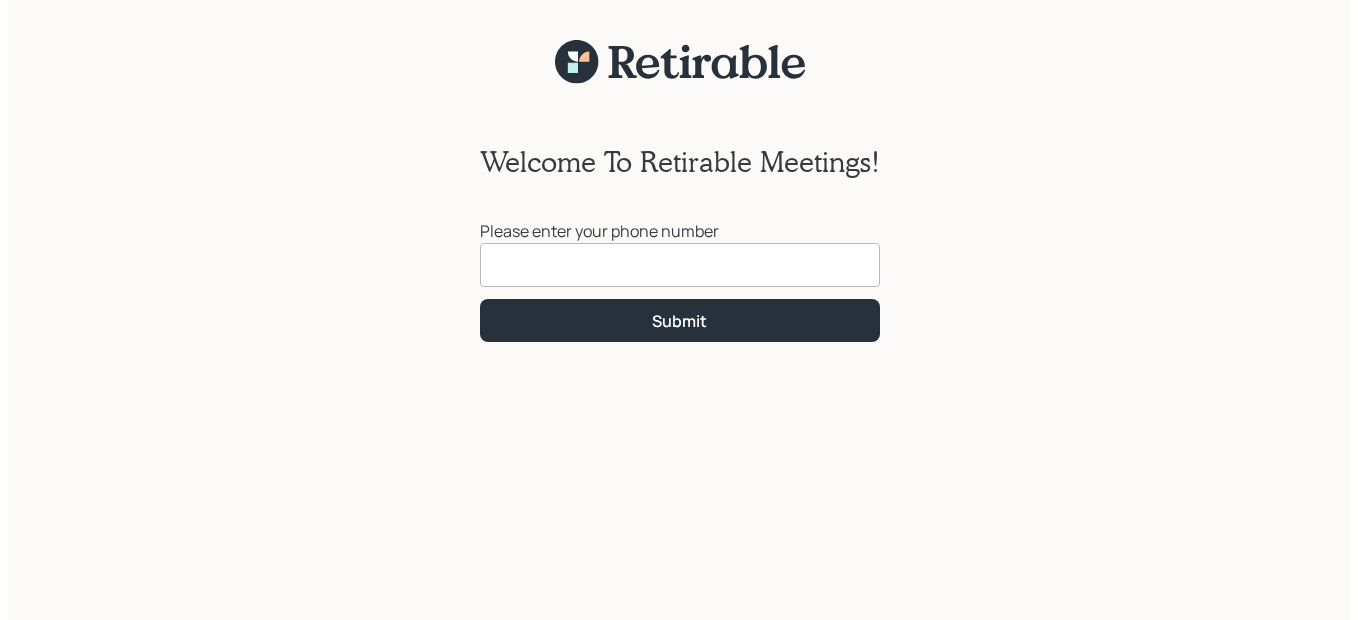 scroll, scrollTop: 0, scrollLeft: 0, axis: both 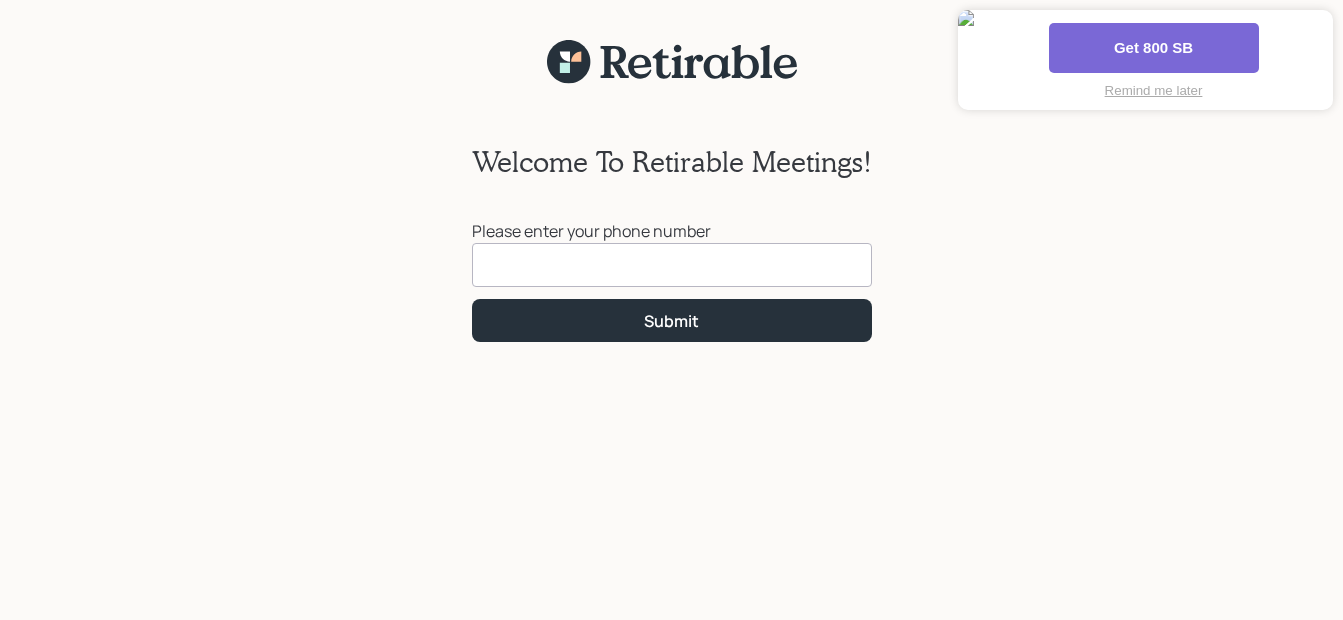 click at bounding box center [672, 265] 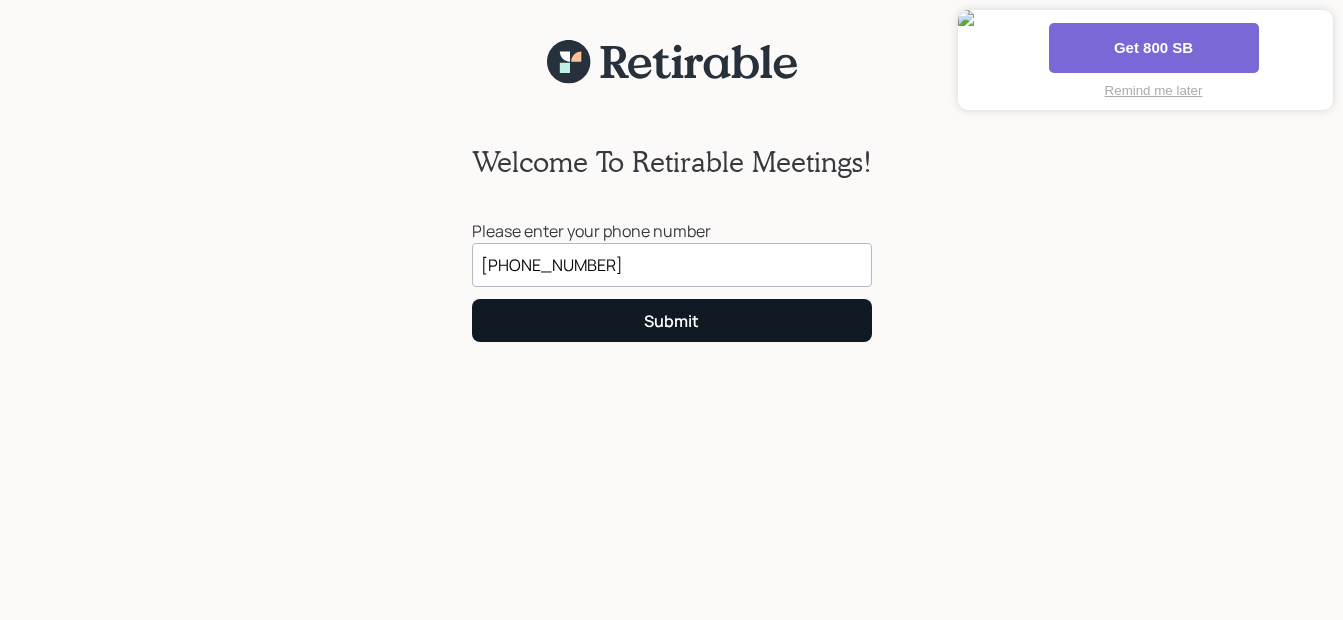 type on "[PHONE_NUMBER]" 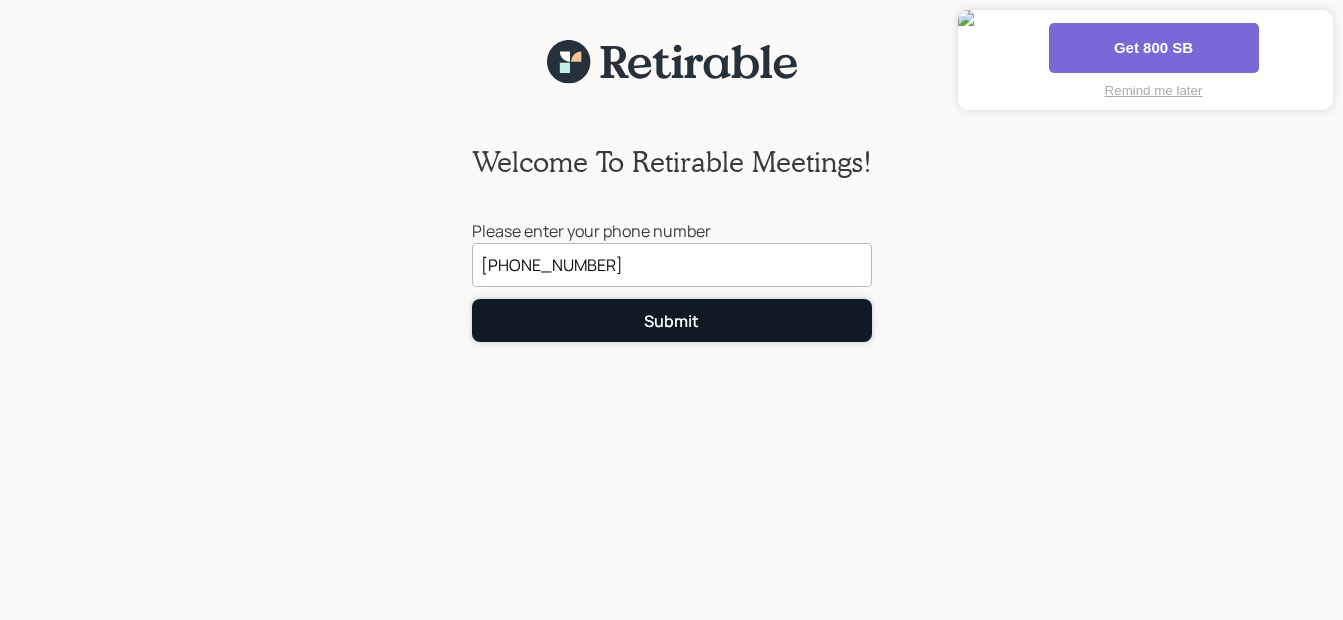 click on "Submit" at bounding box center [671, 321] 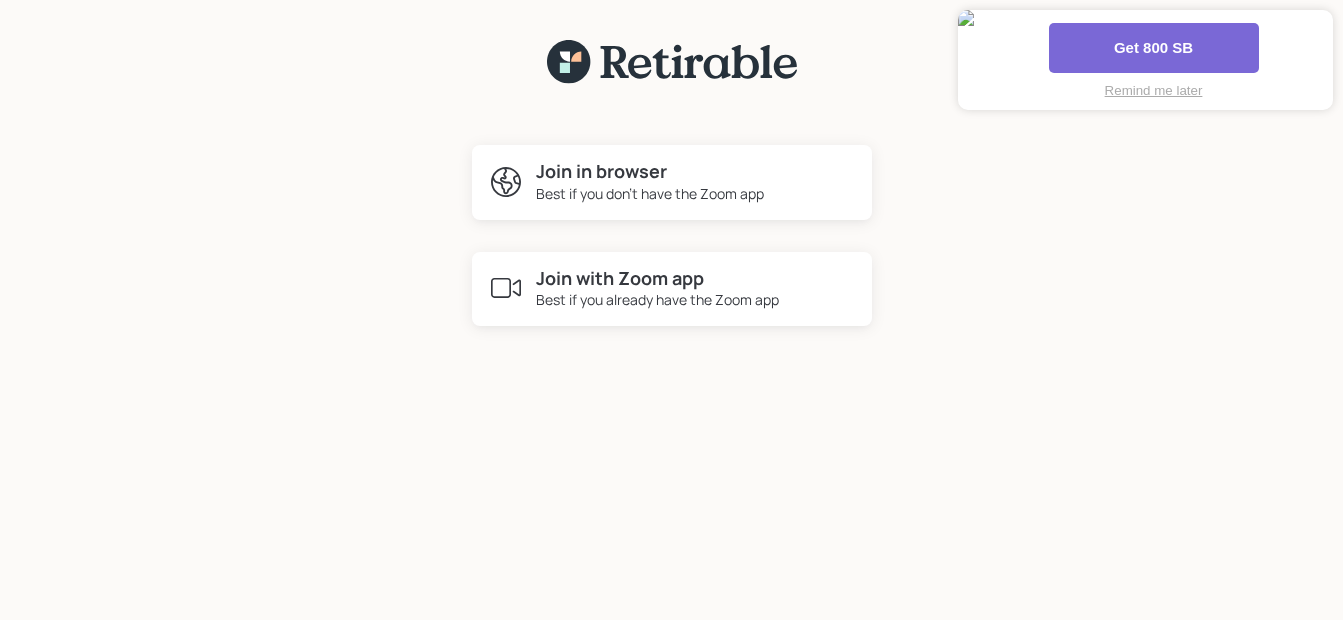 click on "Join in browser" at bounding box center (650, 172) 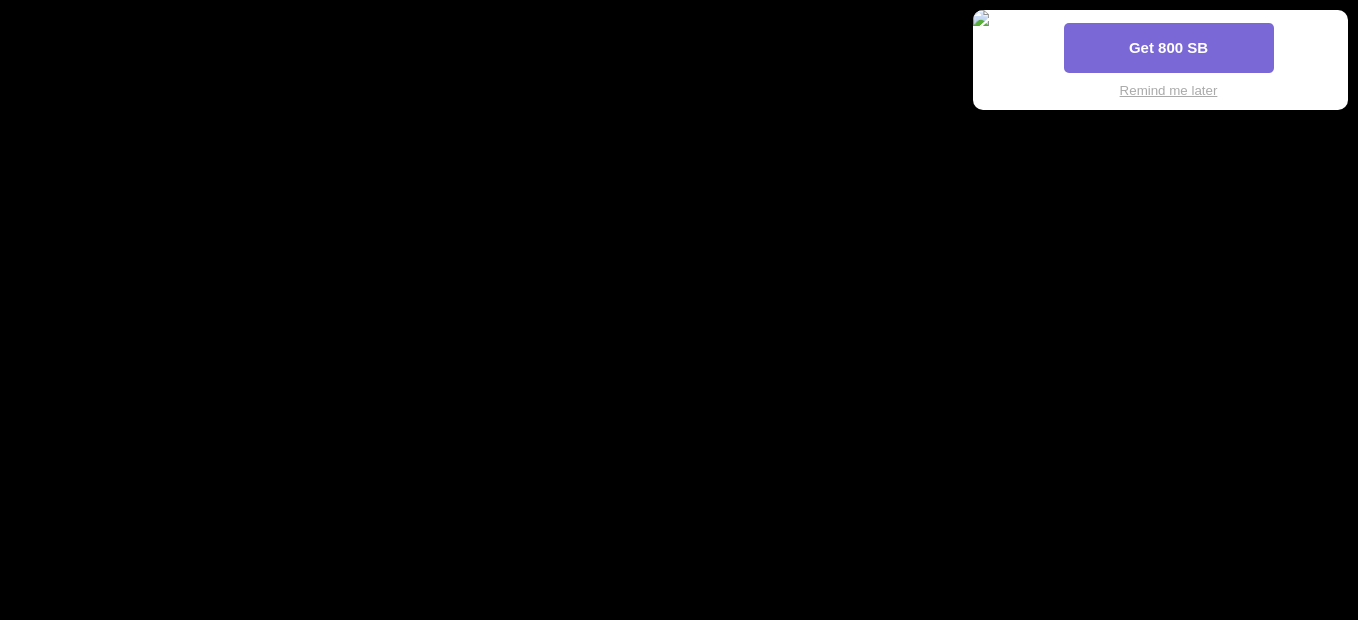 click at bounding box center [1333, 27] 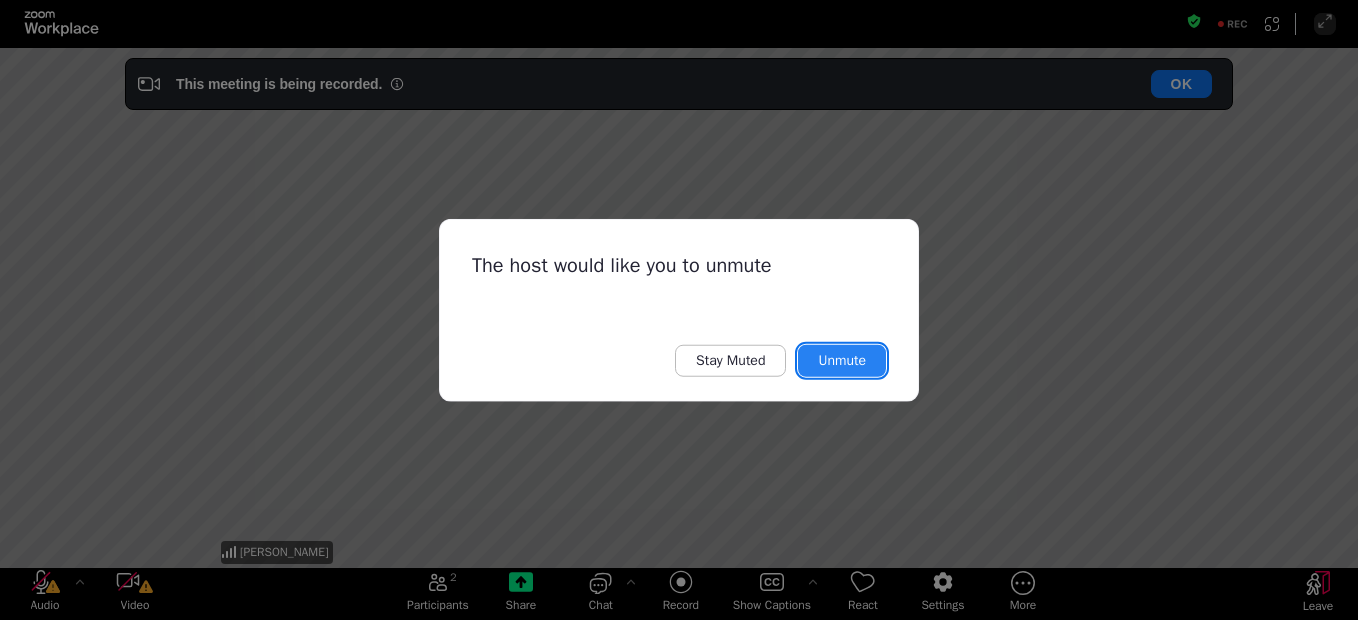 click on "Unmute" at bounding box center [842, 360] 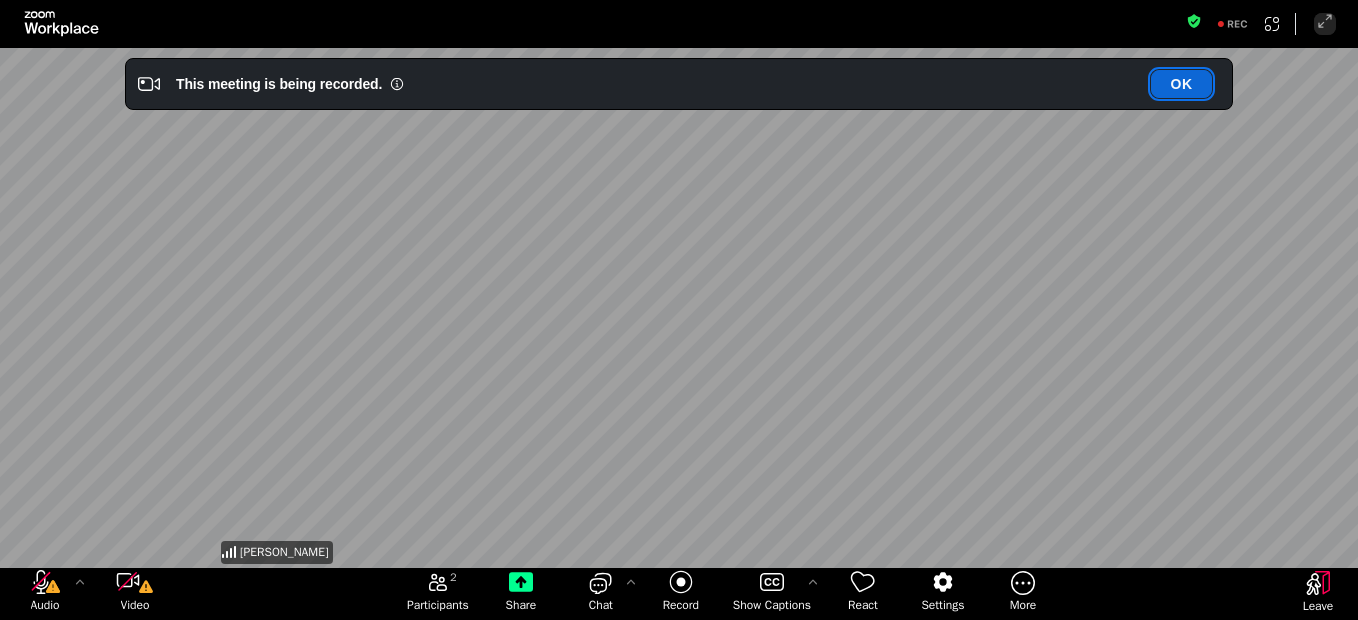 click on "OK" at bounding box center (1181, 84) 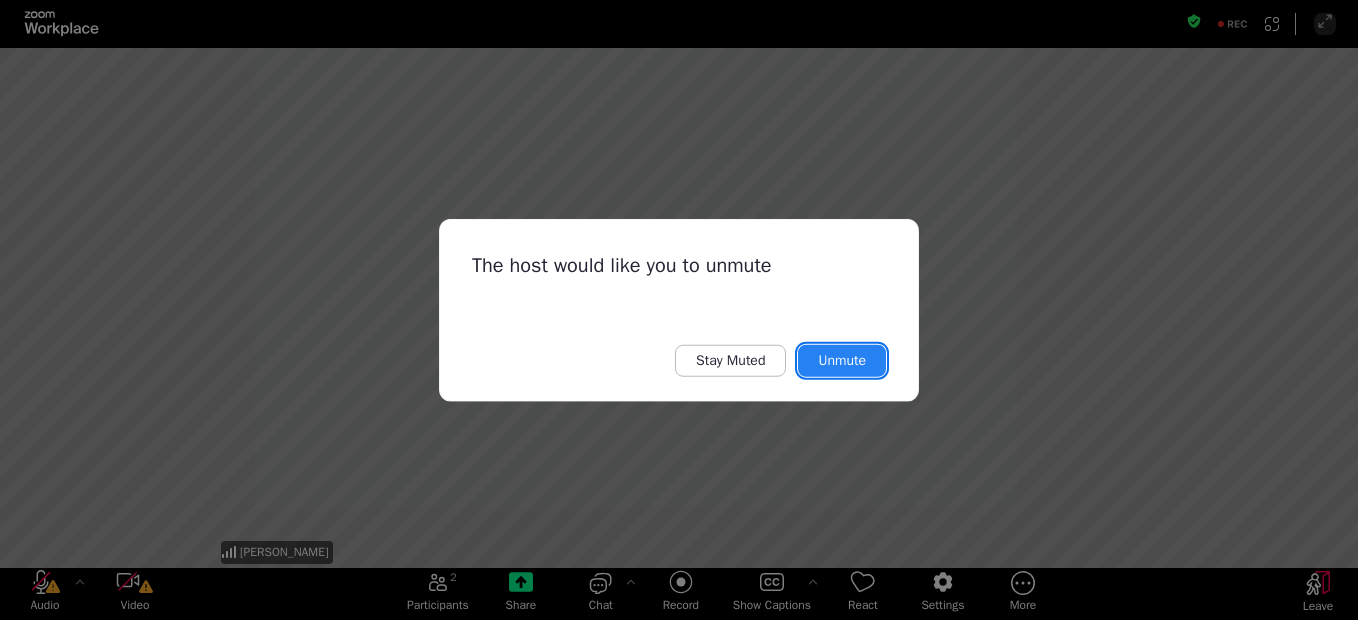 click on "Unmute" at bounding box center [842, 360] 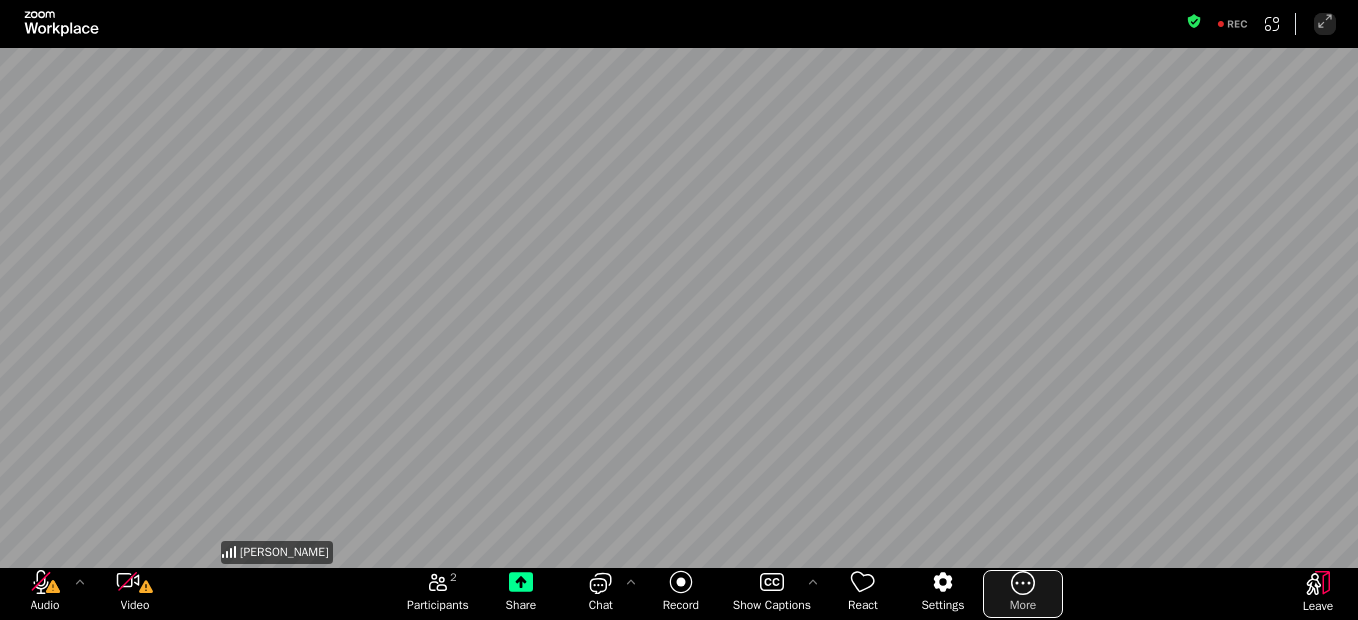 click 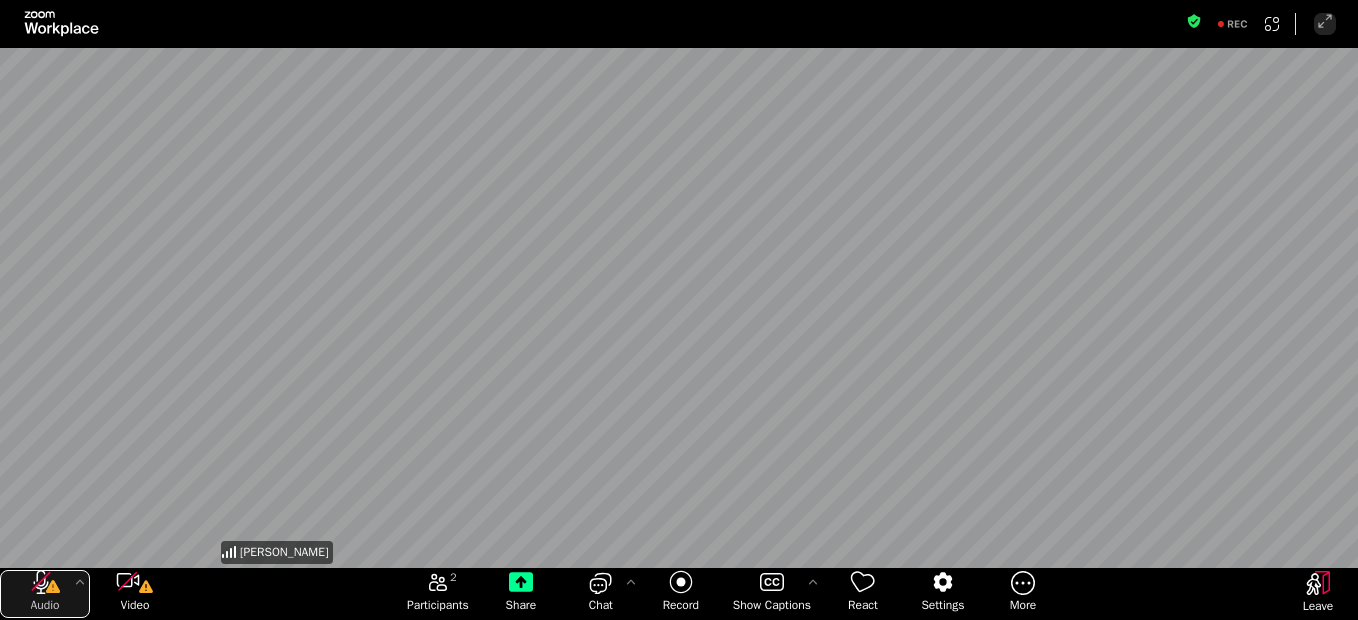 click 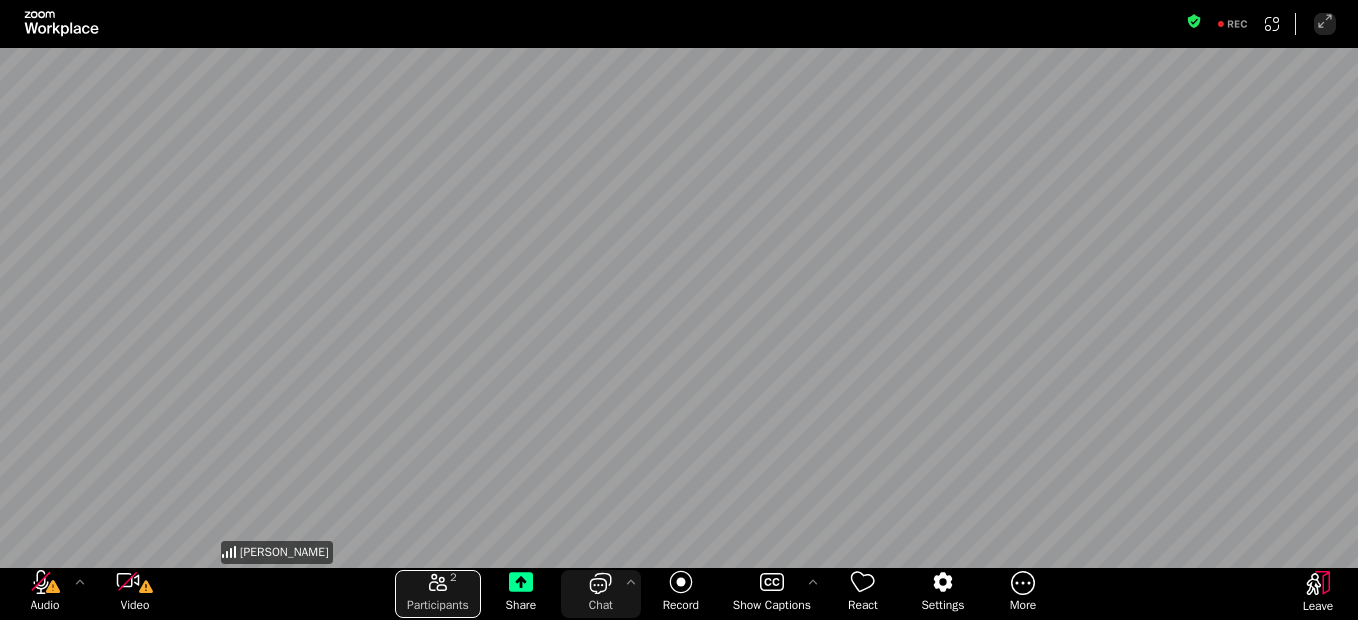 click on "Participants" at bounding box center [438, 605] 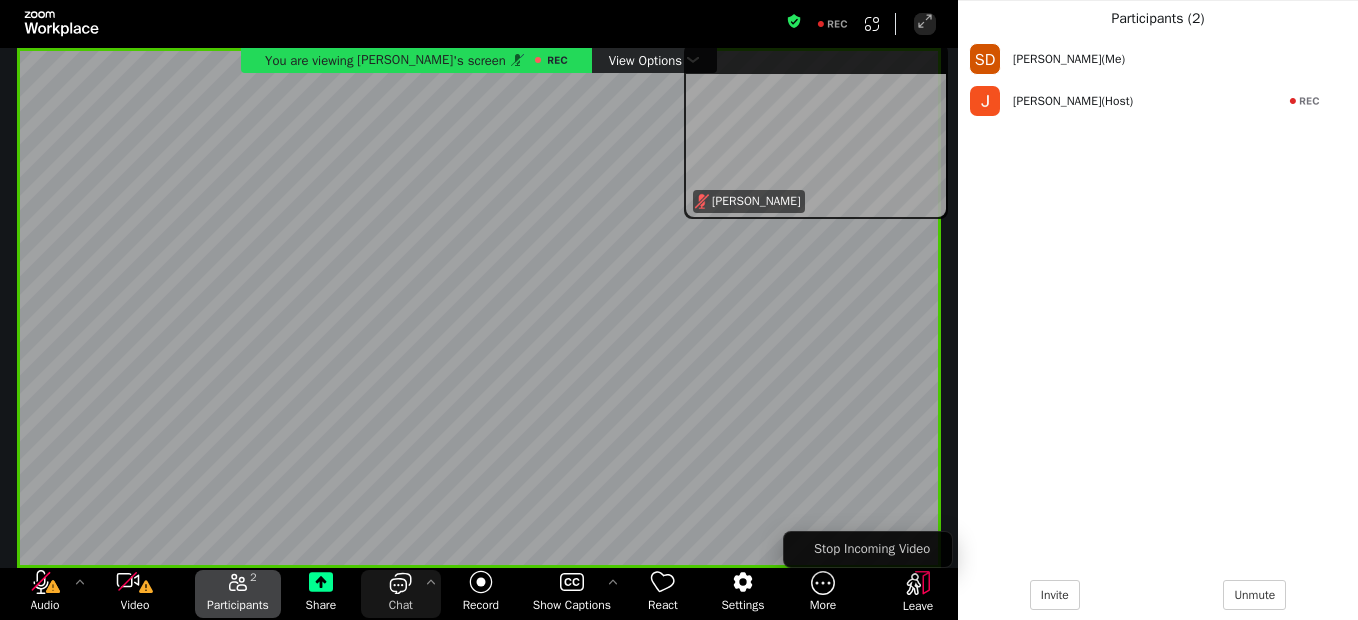 scroll, scrollTop: 16, scrollLeft: 13, axis: both 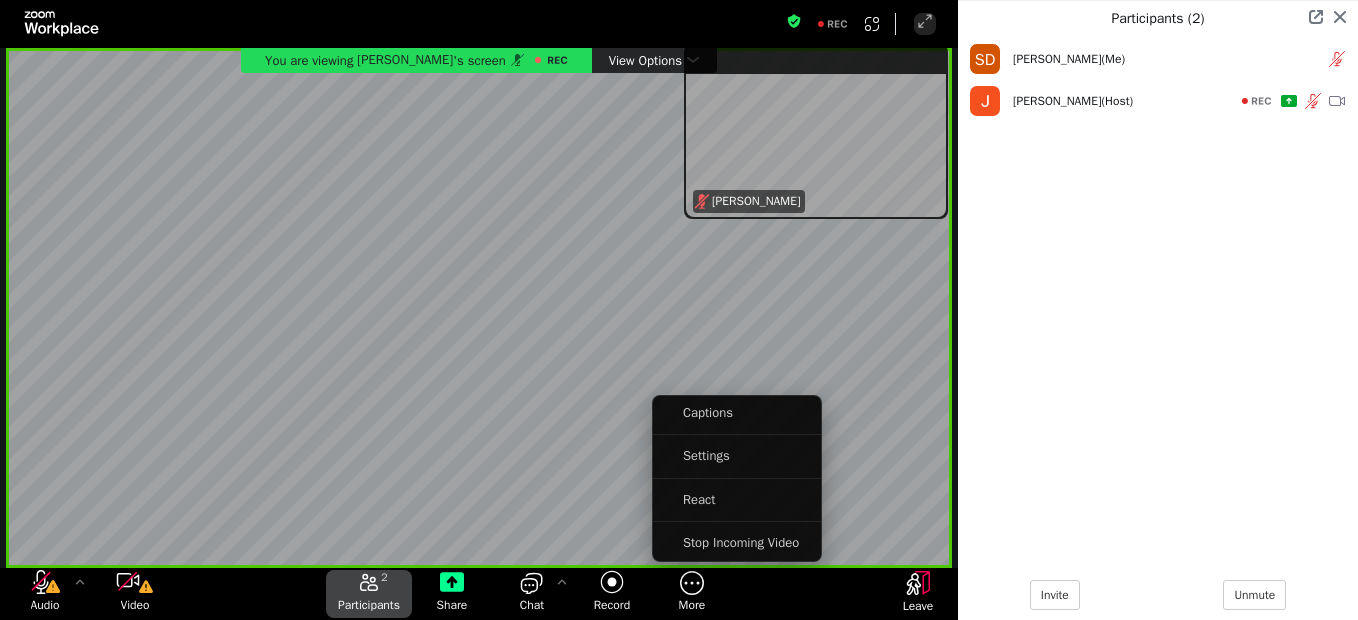 click on "SD [PERSON_NAME]  (Me) [PERSON_NAME]  (Host)" at bounding box center (1158, 303) 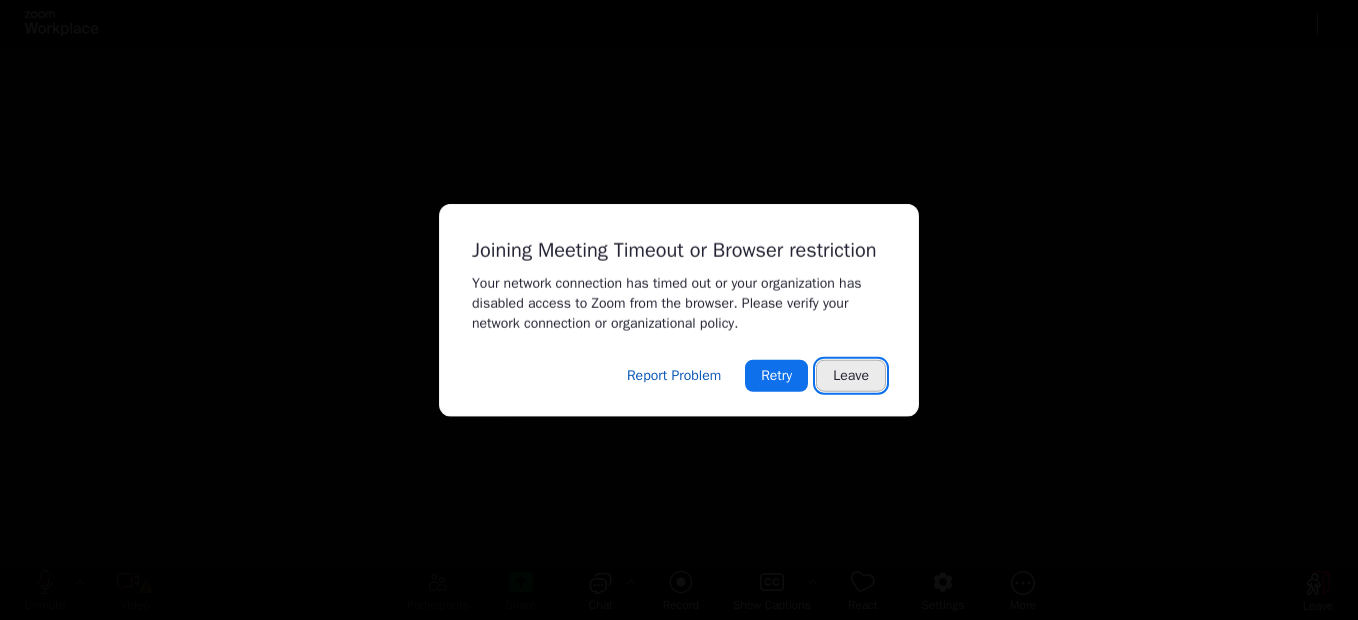 click on "Leave" at bounding box center [851, 375] 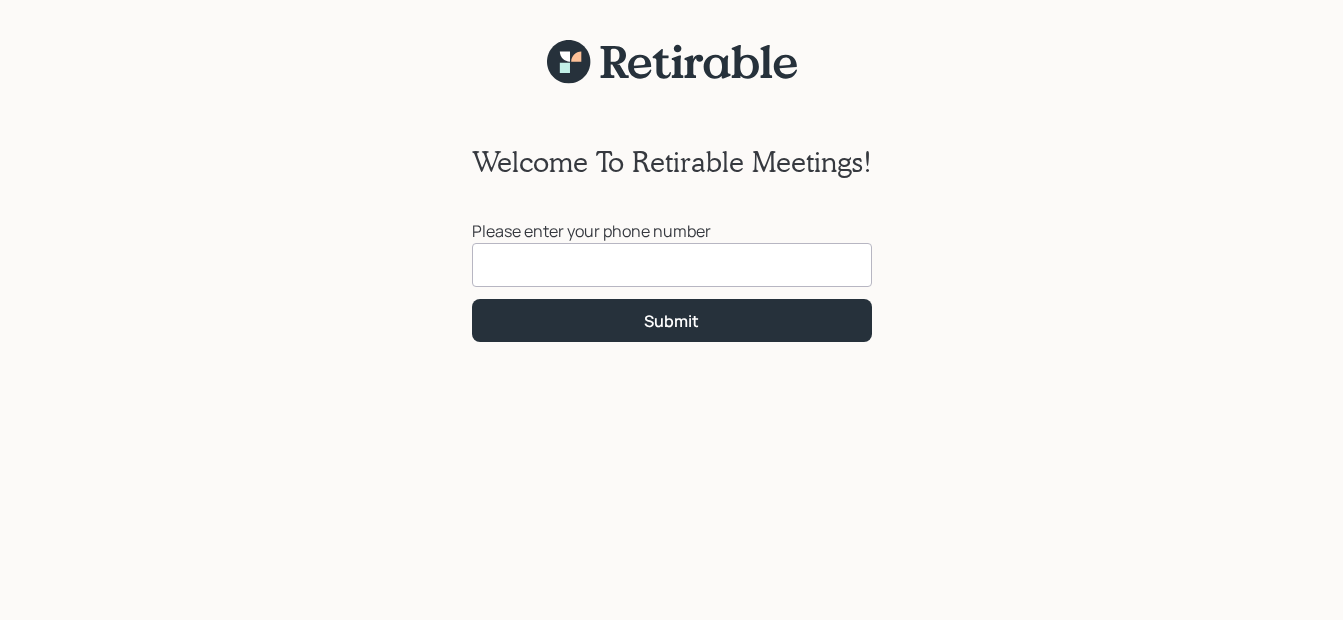 scroll, scrollTop: 0, scrollLeft: 0, axis: both 